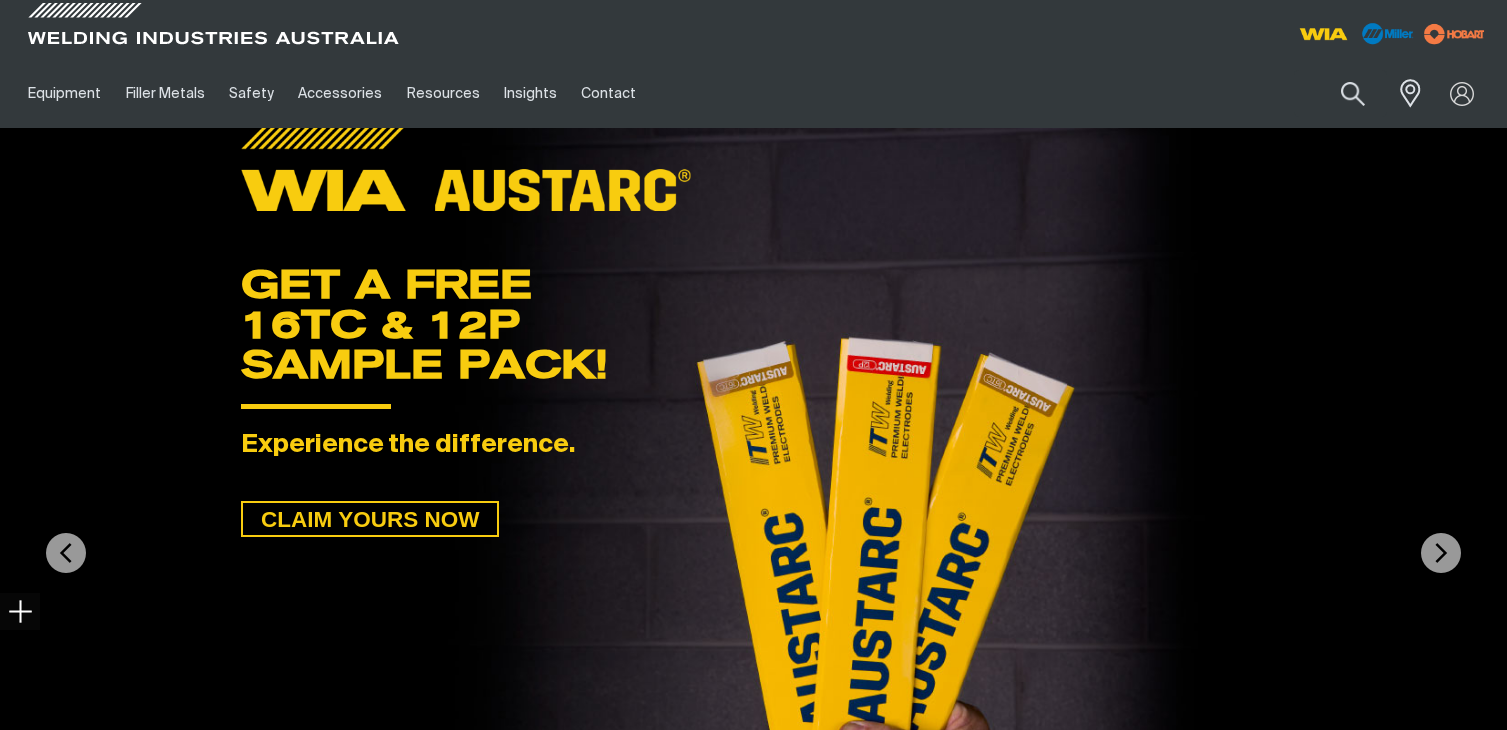 scroll, scrollTop: 0, scrollLeft: 0, axis: both 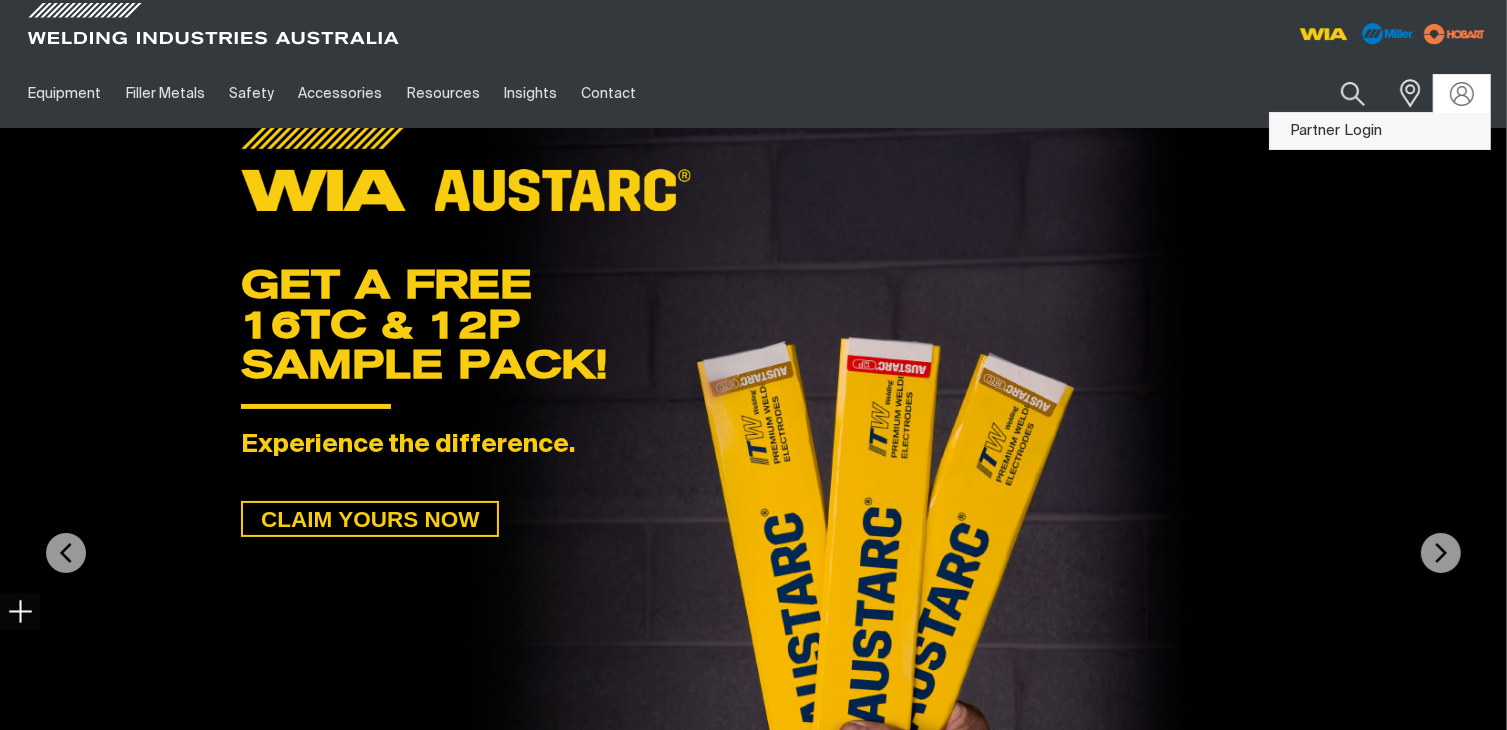 click on "Partner Login" at bounding box center (1380, 131) 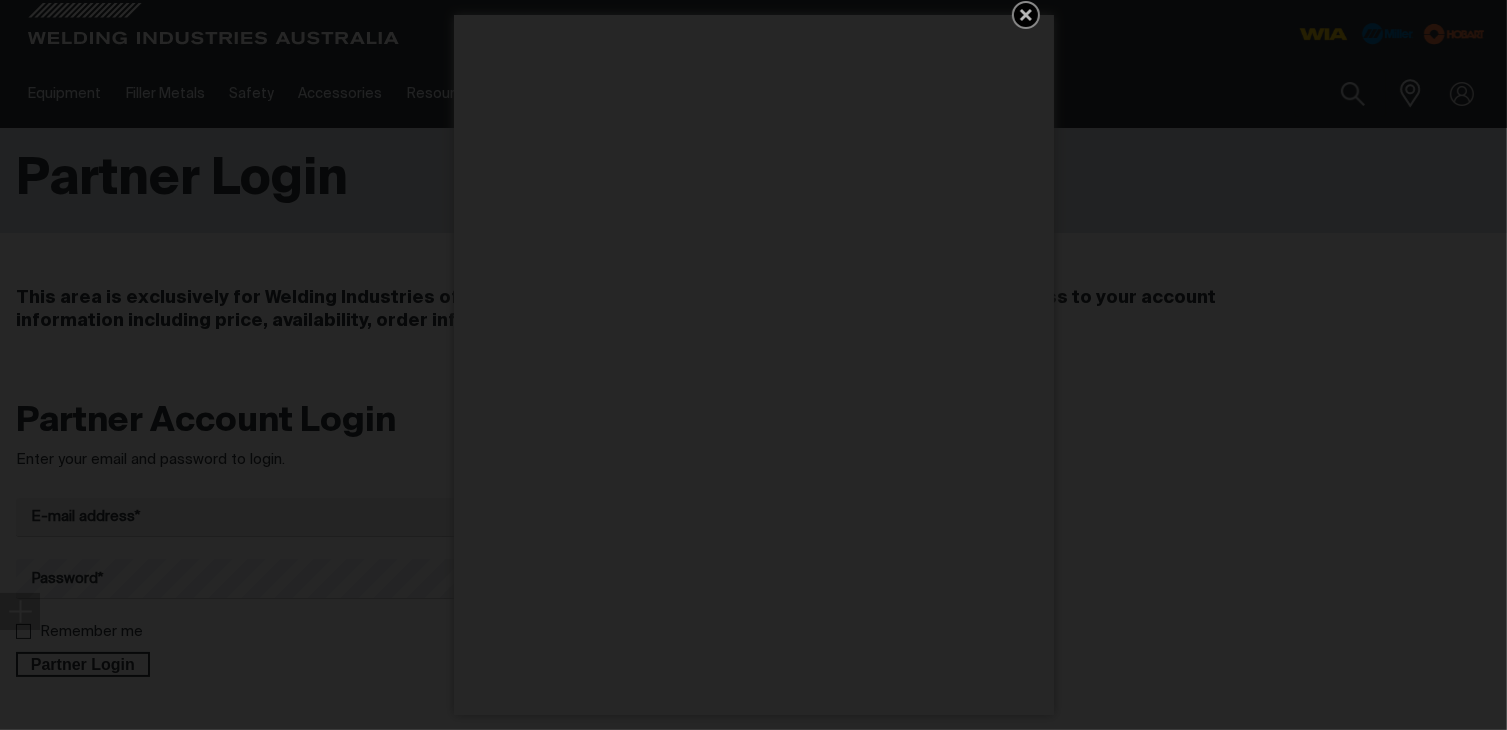 click 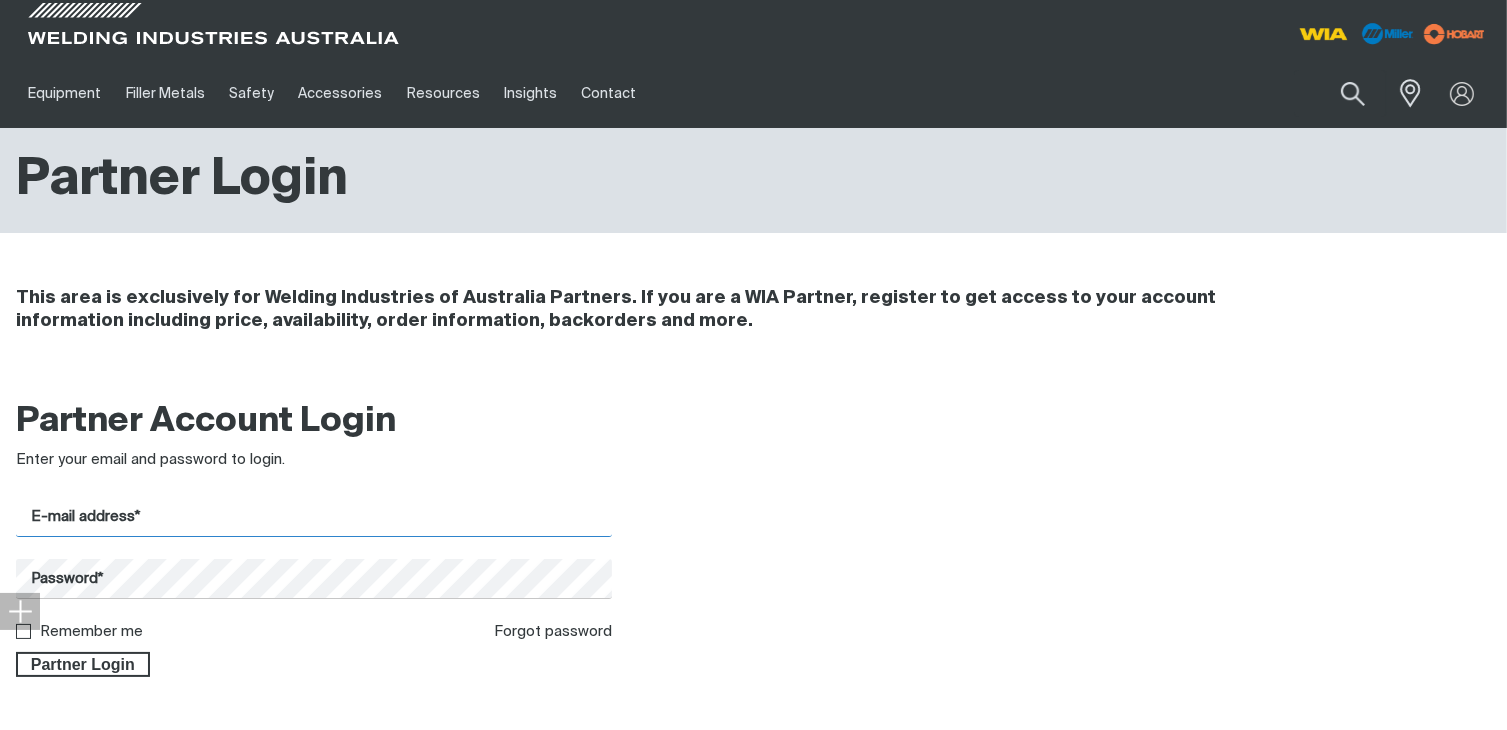 click on "E-mail address*" at bounding box center [314, 517] 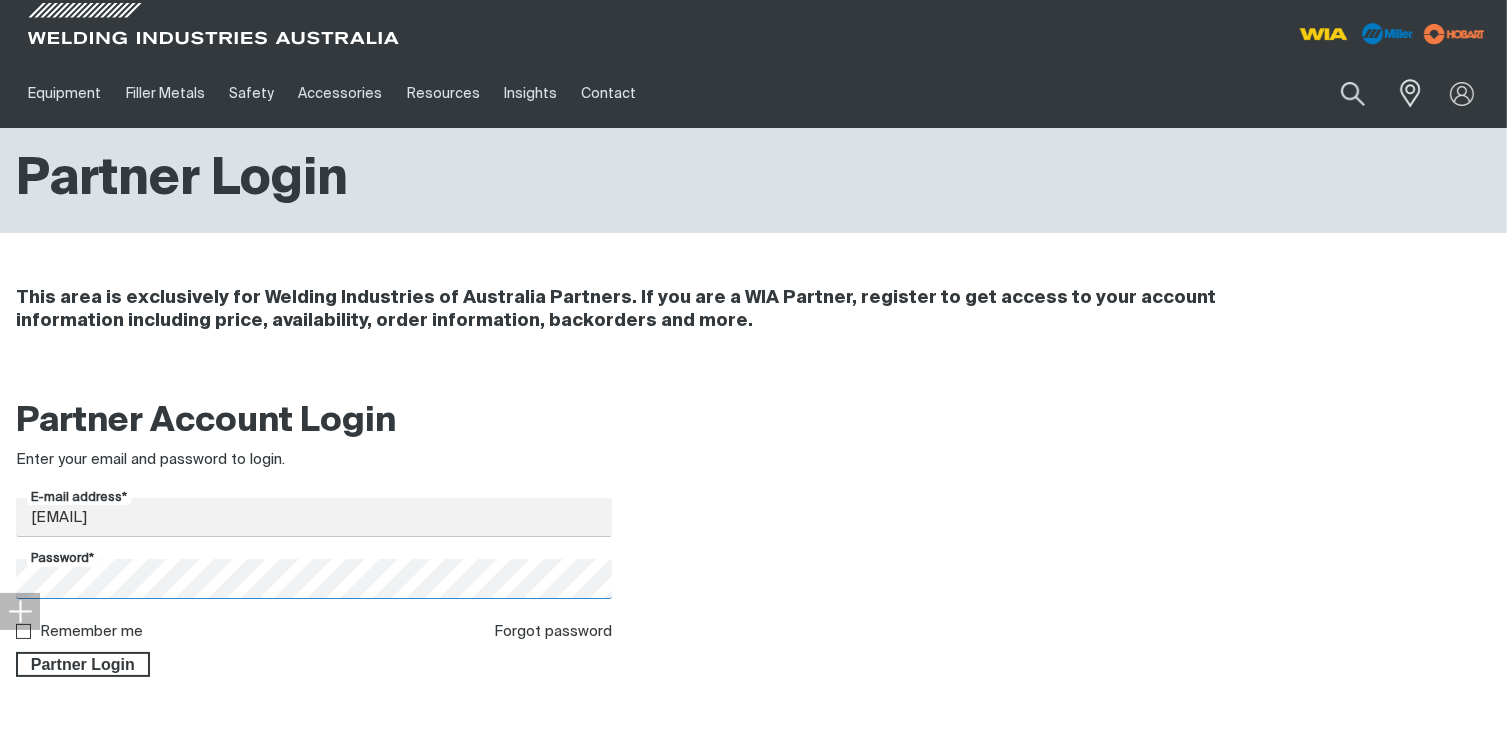 click on "Partner Login" at bounding box center [83, 665] 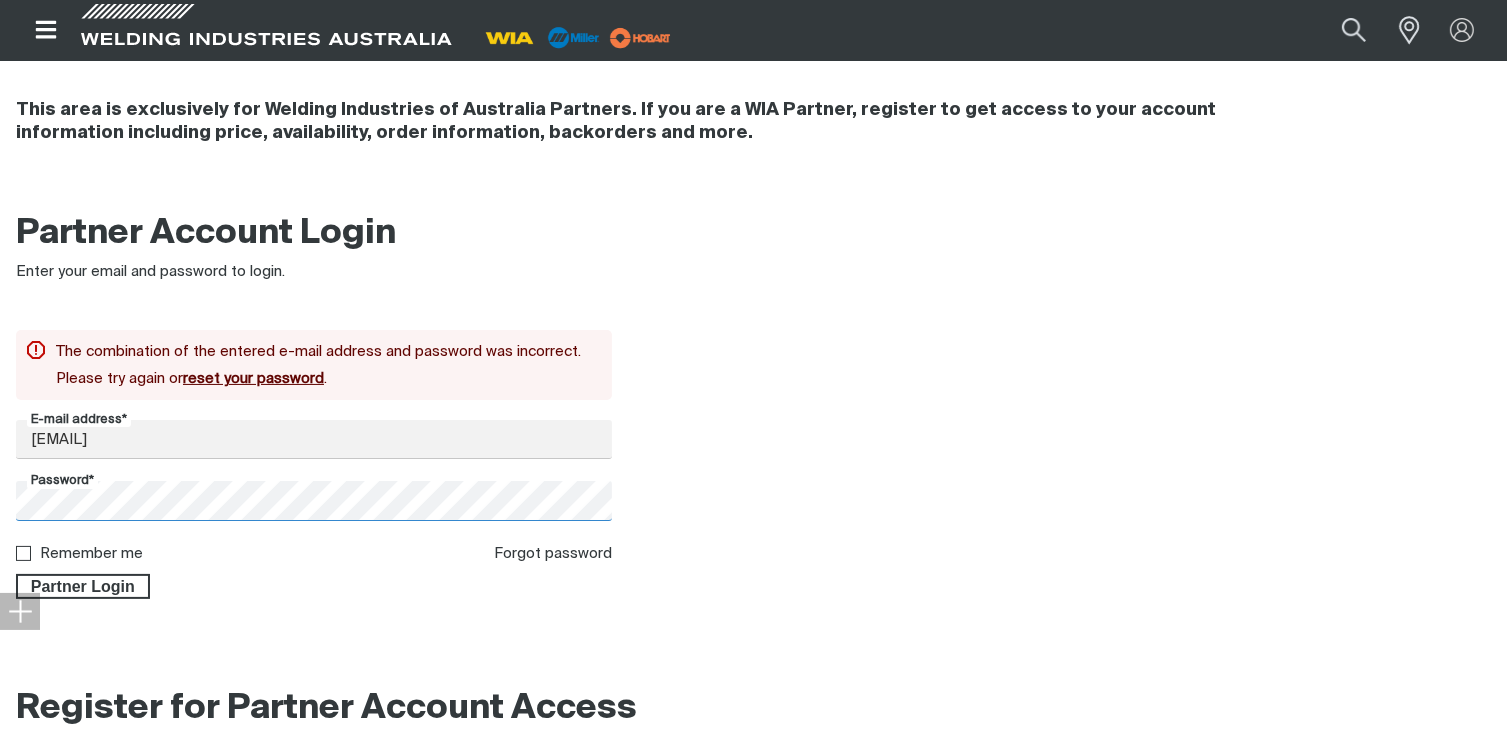 scroll, scrollTop: 188, scrollLeft: 0, axis: vertical 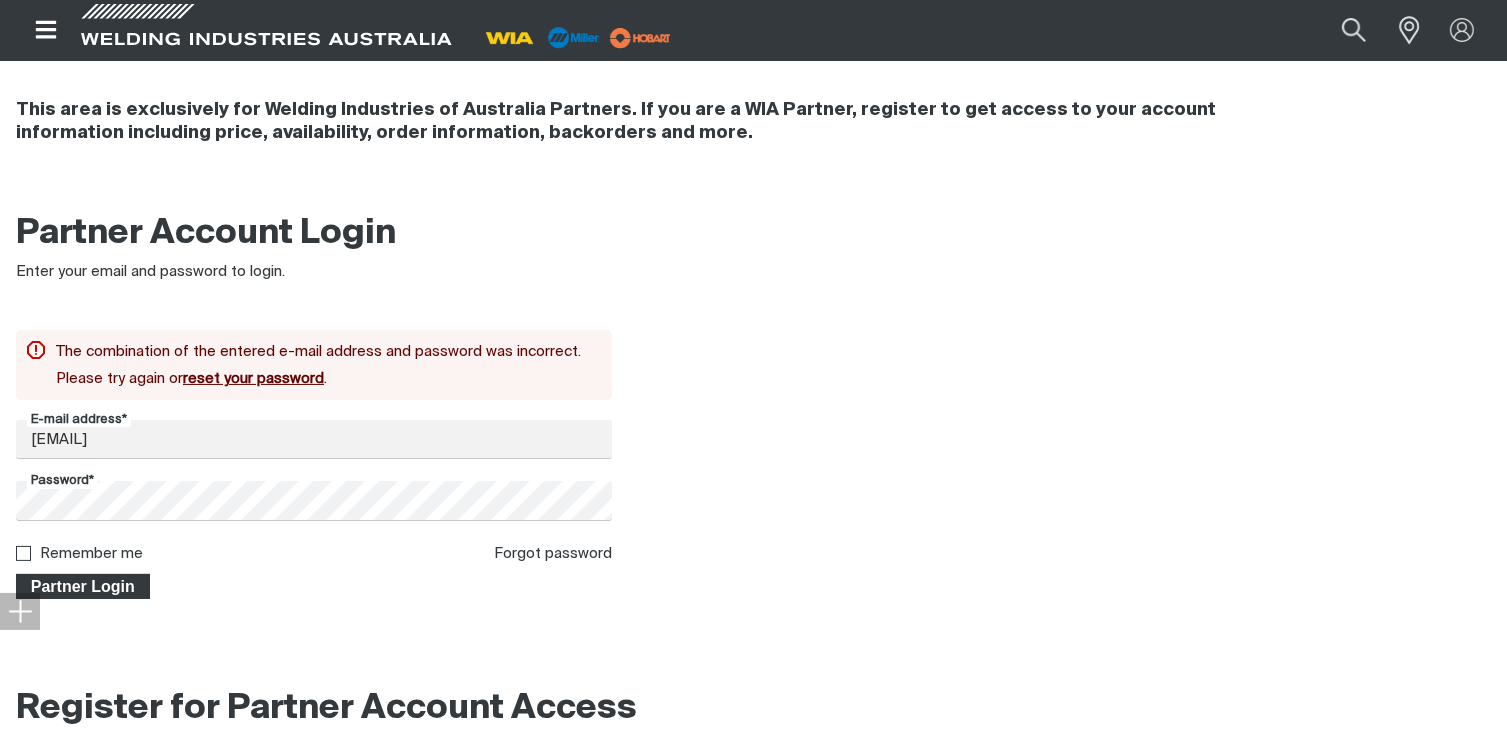click on "Partner Login" at bounding box center (83, 587) 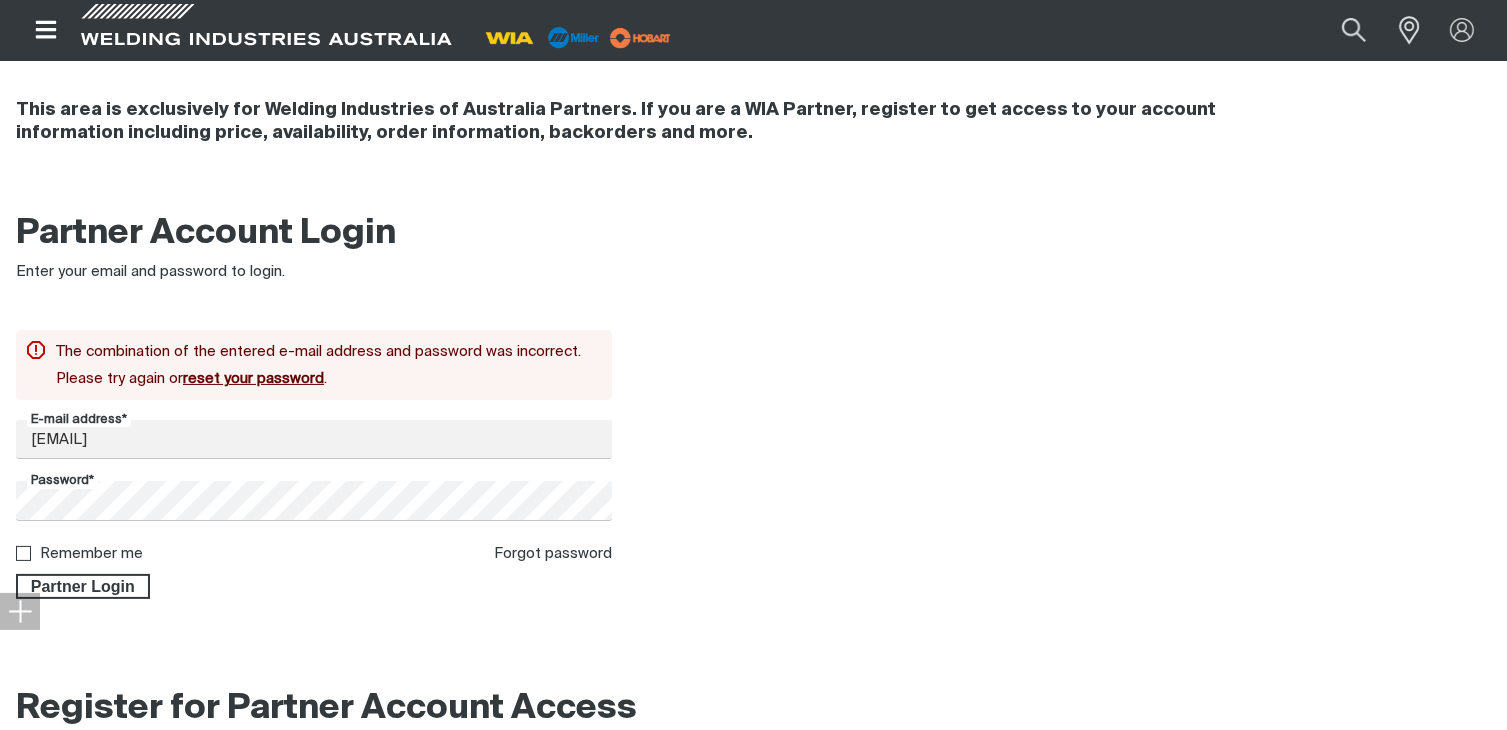 click on "reset your password" at bounding box center [253, 378] 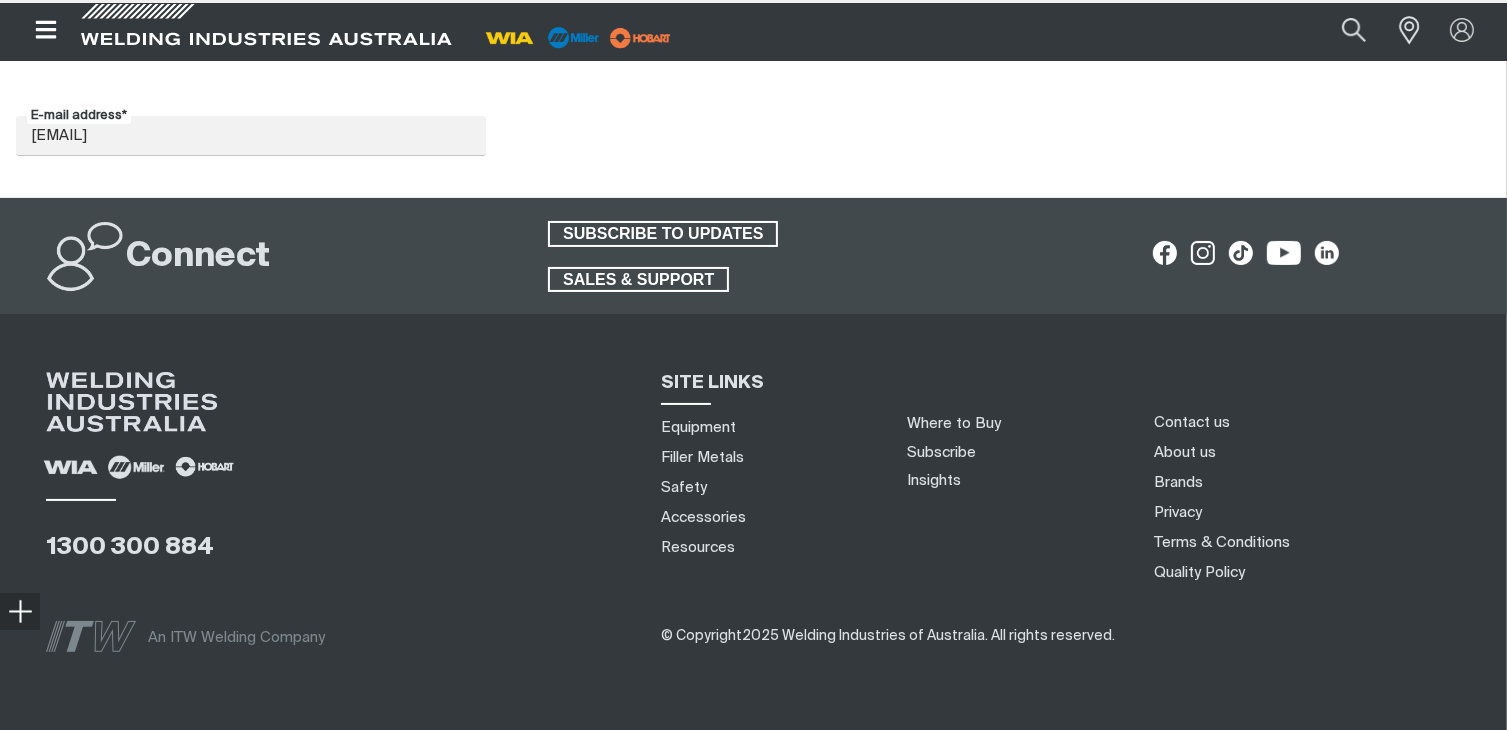 scroll, scrollTop: 0, scrollLeft: 0, axis: both 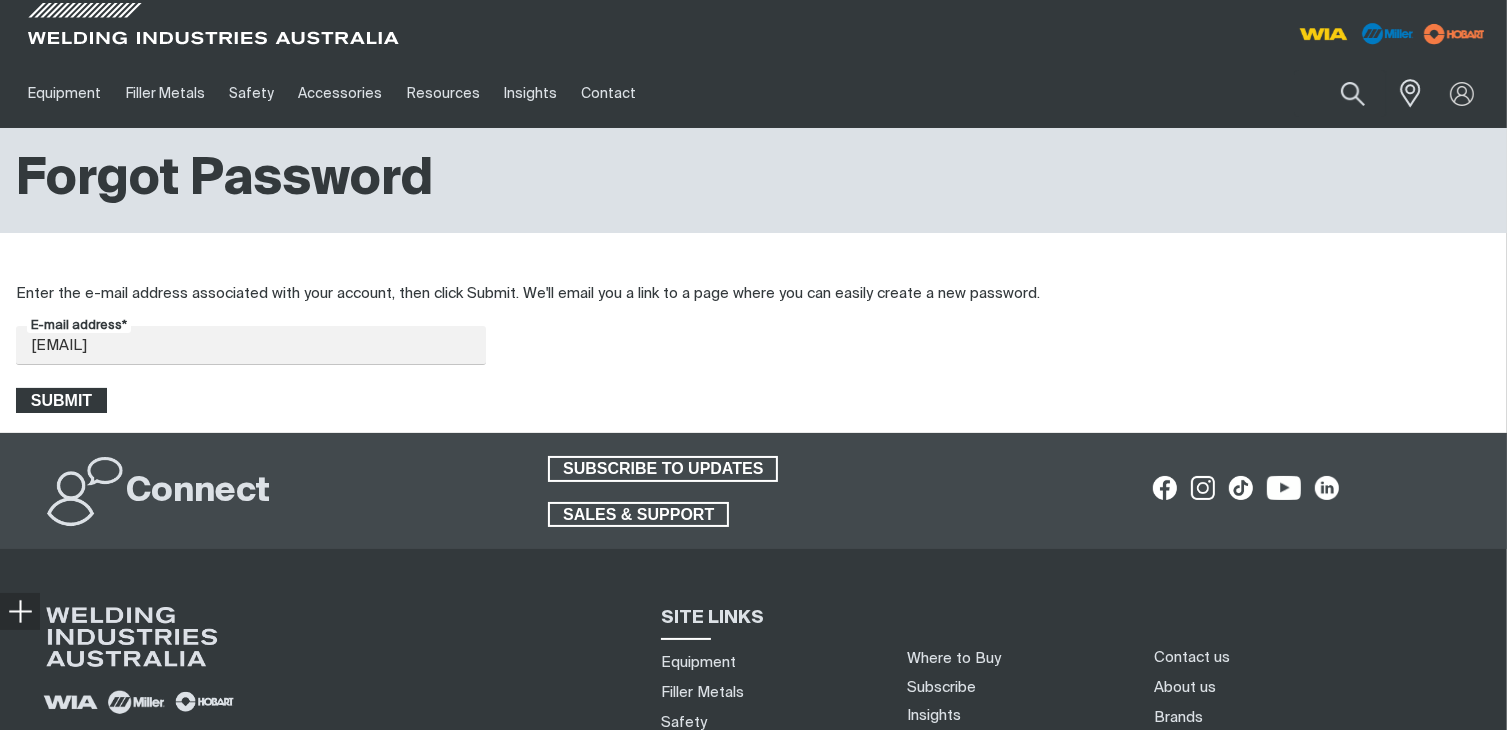 click on "Submit" at bounding box center [61, 401] 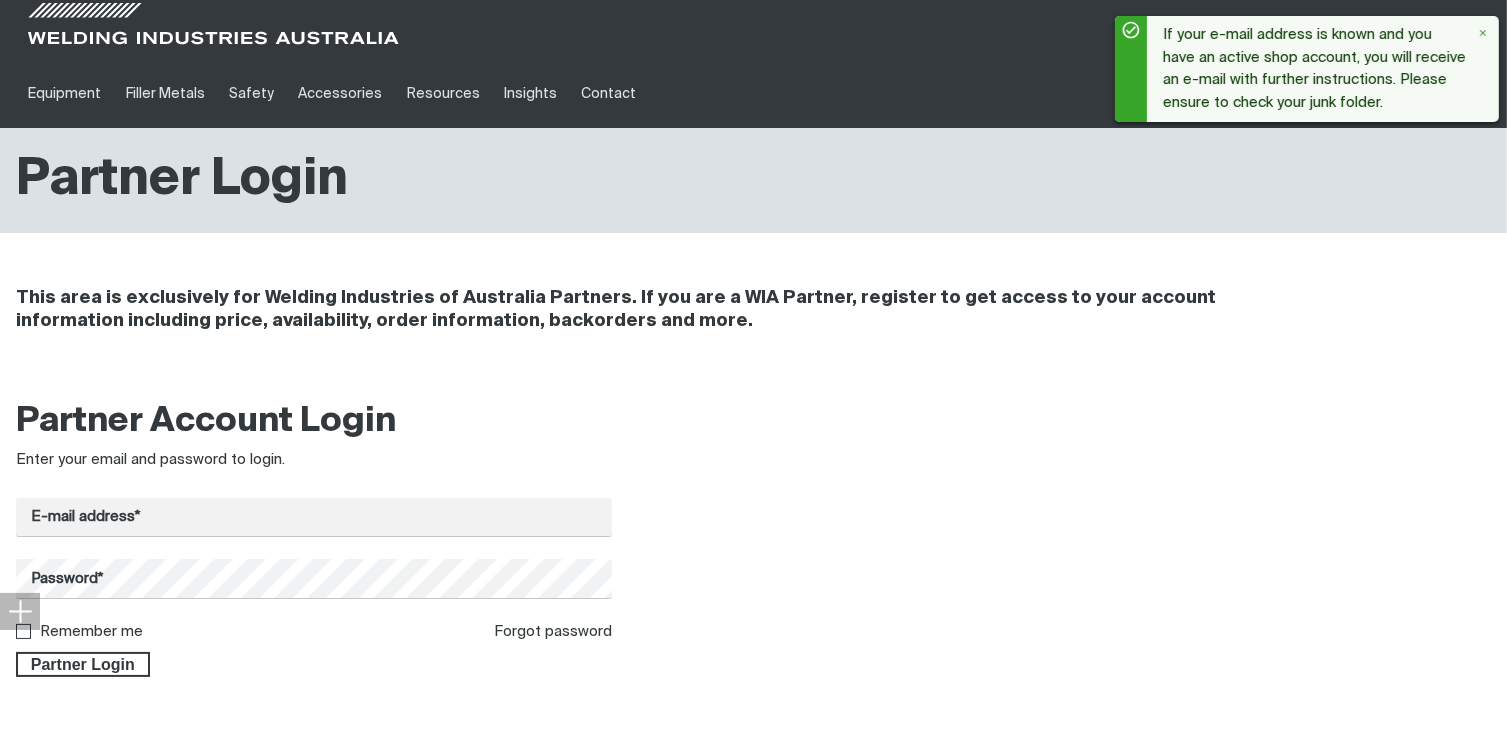 click 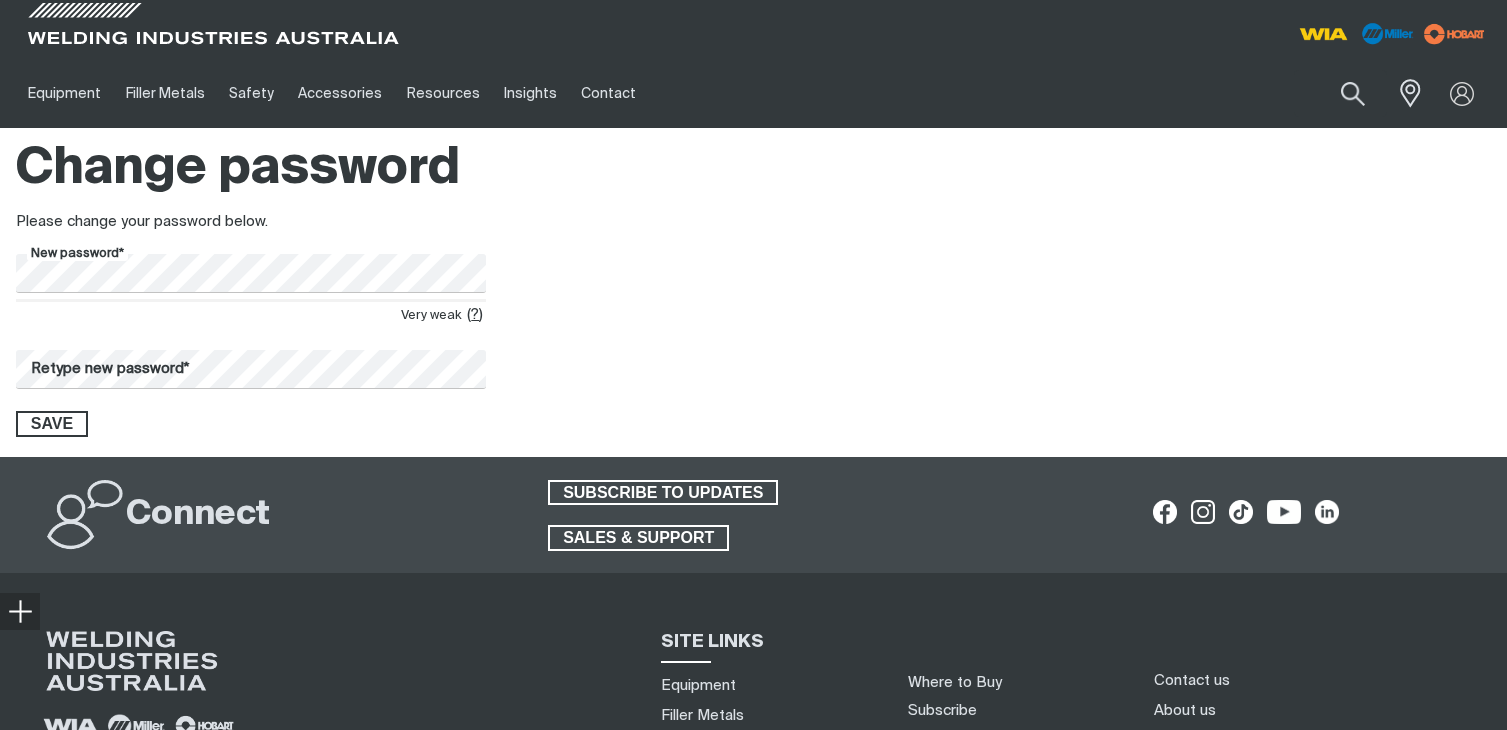 scroll, scrollTop: 0, scrollLeft: 0, axis: both 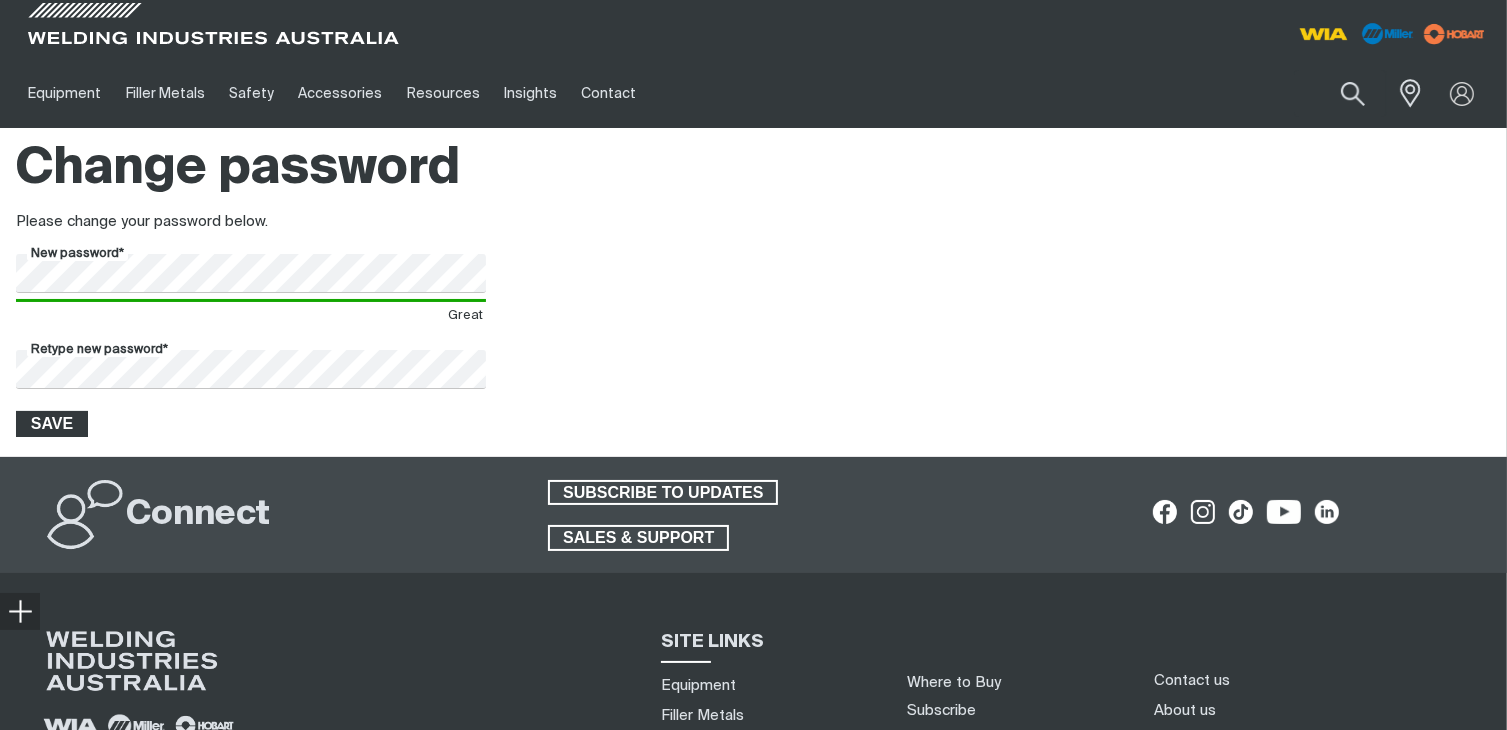 click on "Save" at bounding box center [52, 424] 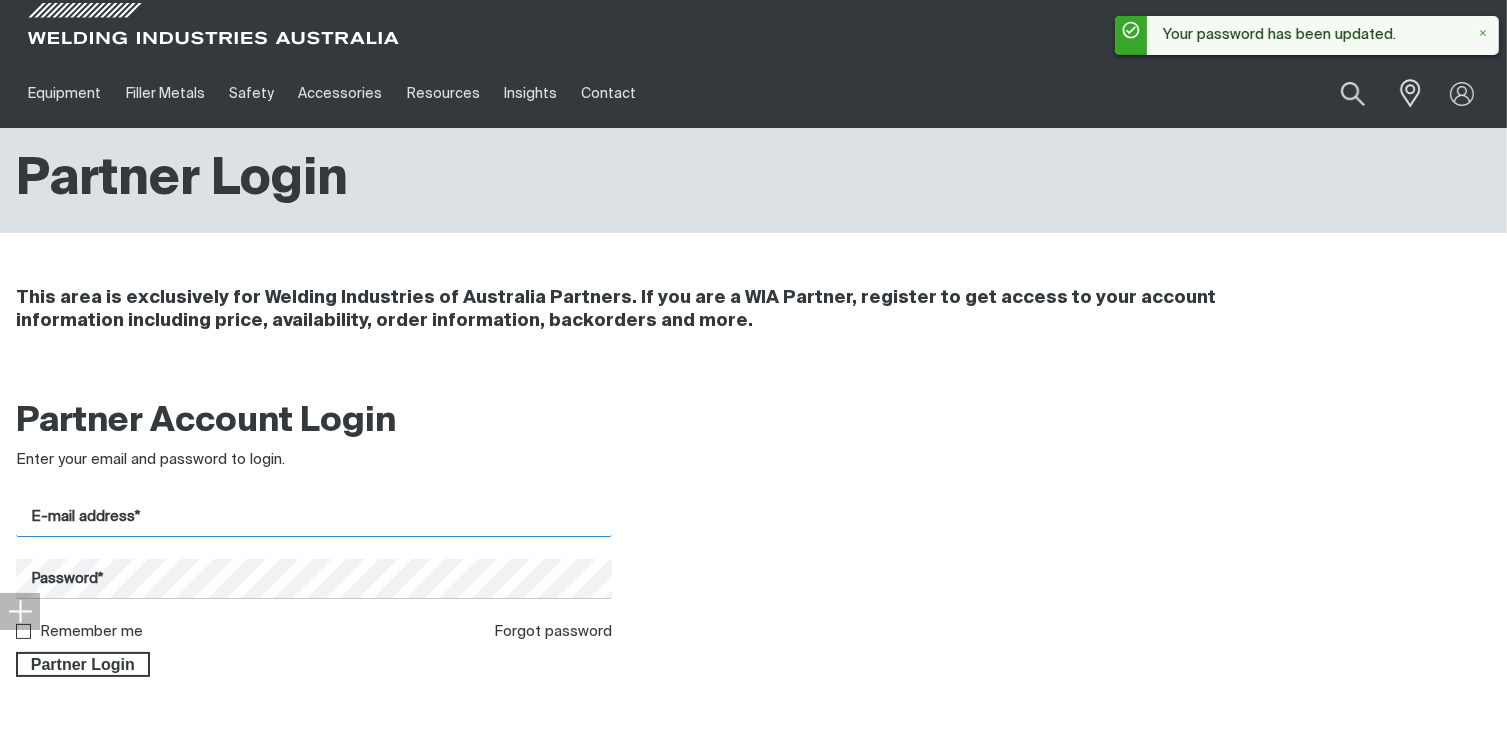 click on "E-mail address*" at bounding box center [314, 517] 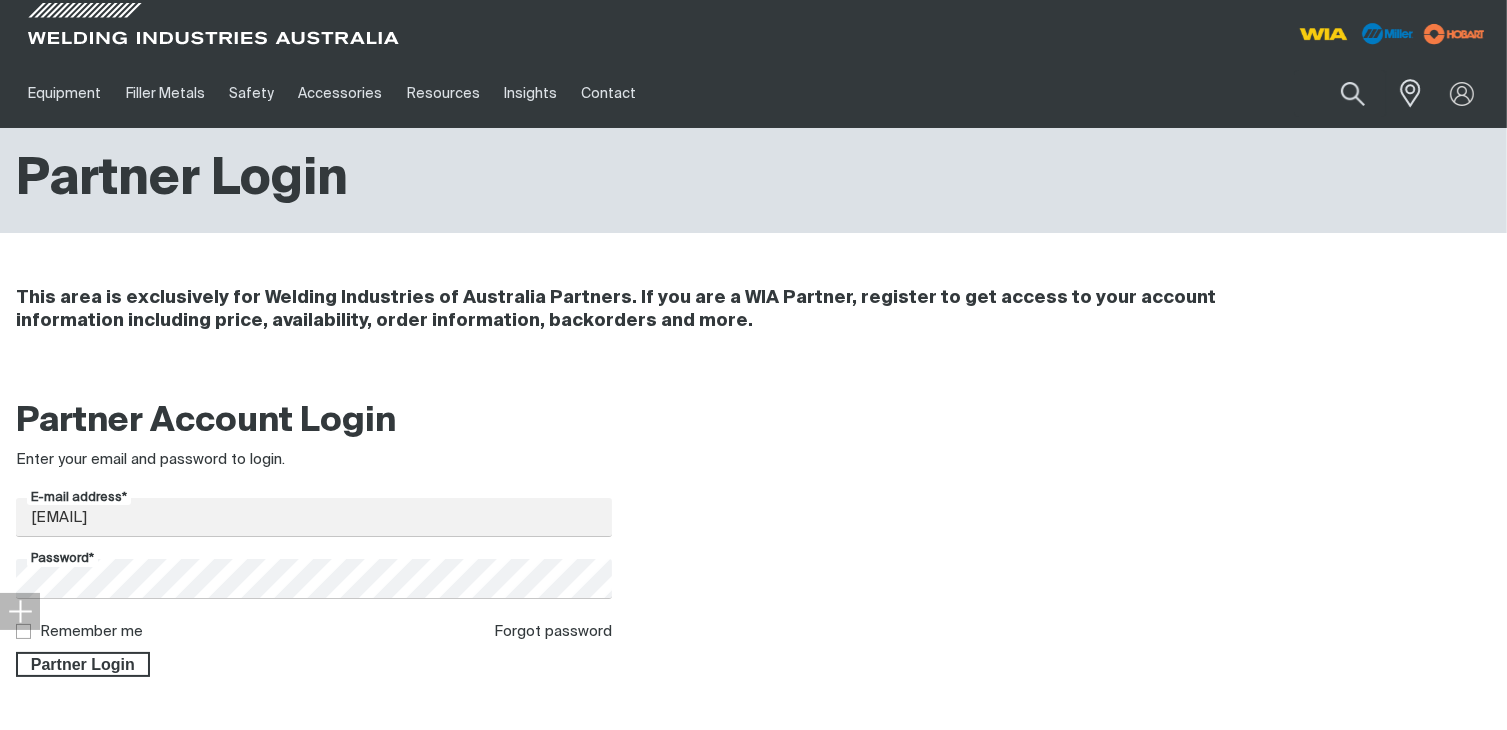 click on "Remember me" at bounding box center [22, 630] 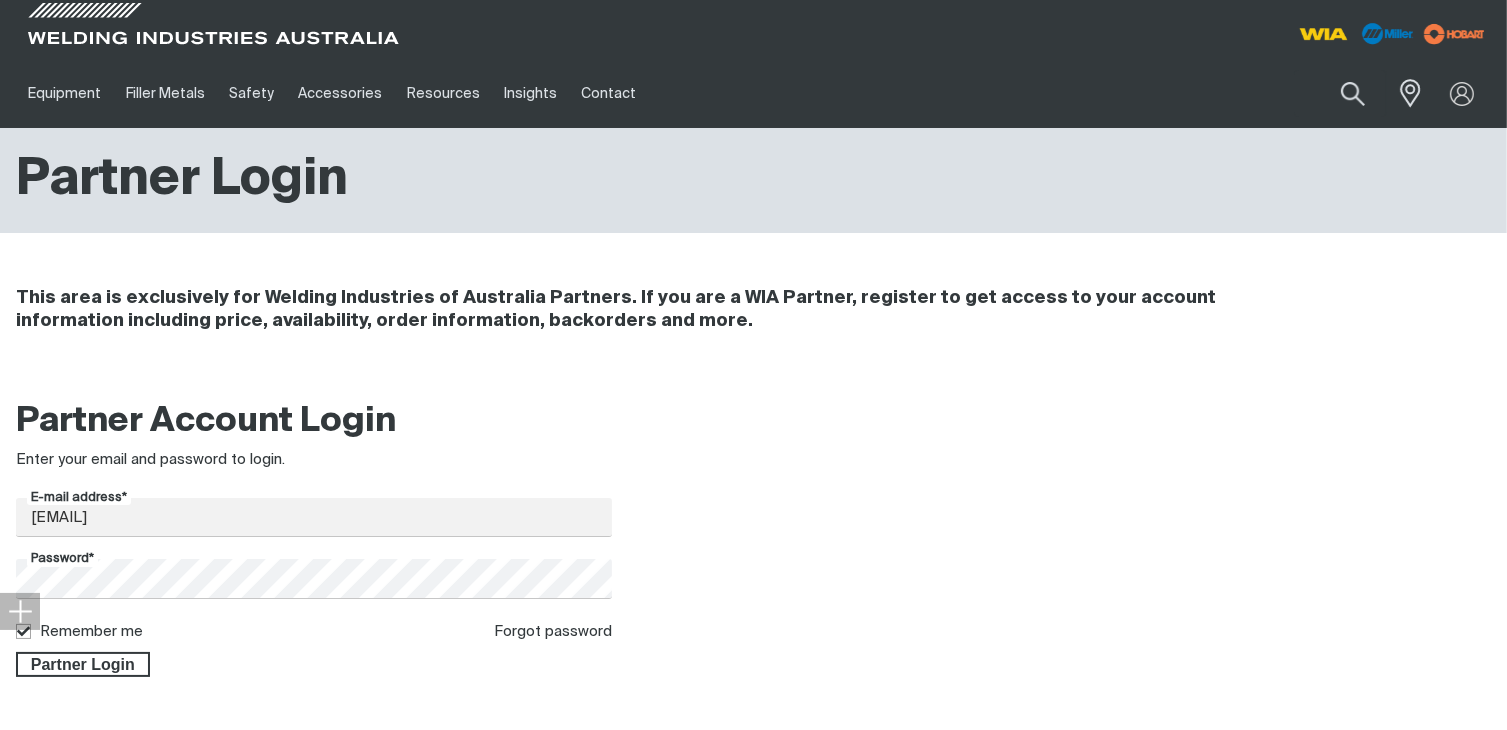 checkbox on "true" 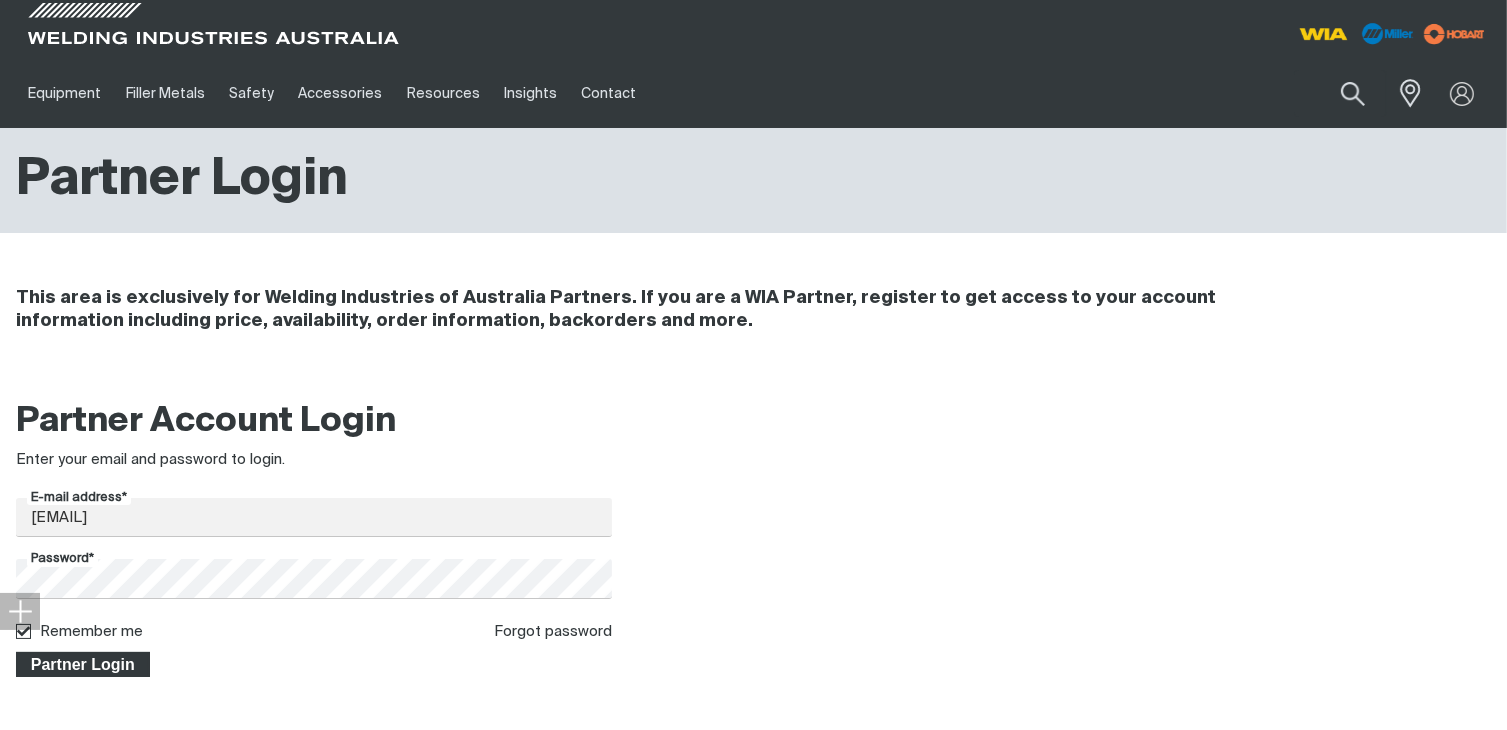 click on "Partner Login" at bounding box center (83, 665) 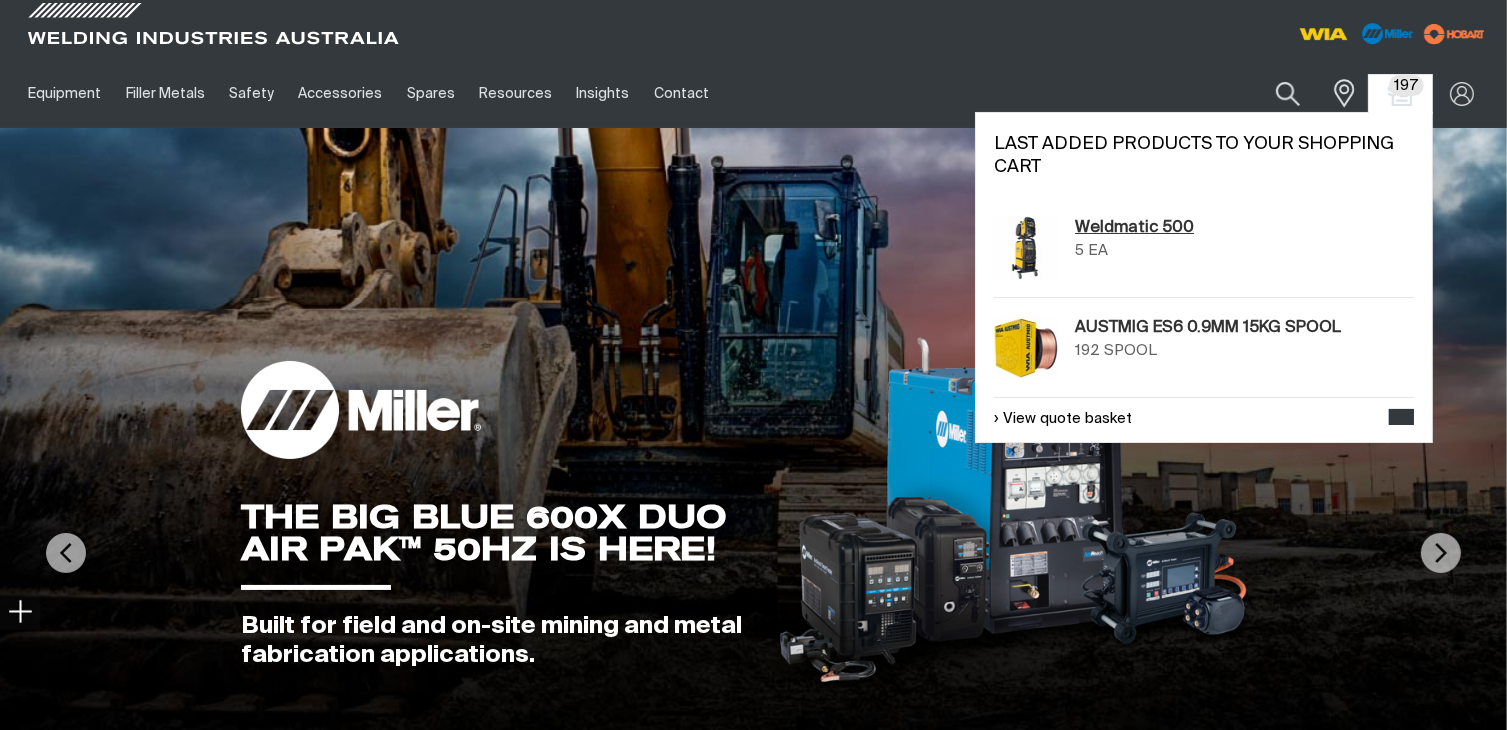 click on "Weldmatic 500" at bounding box center [1134, 228] 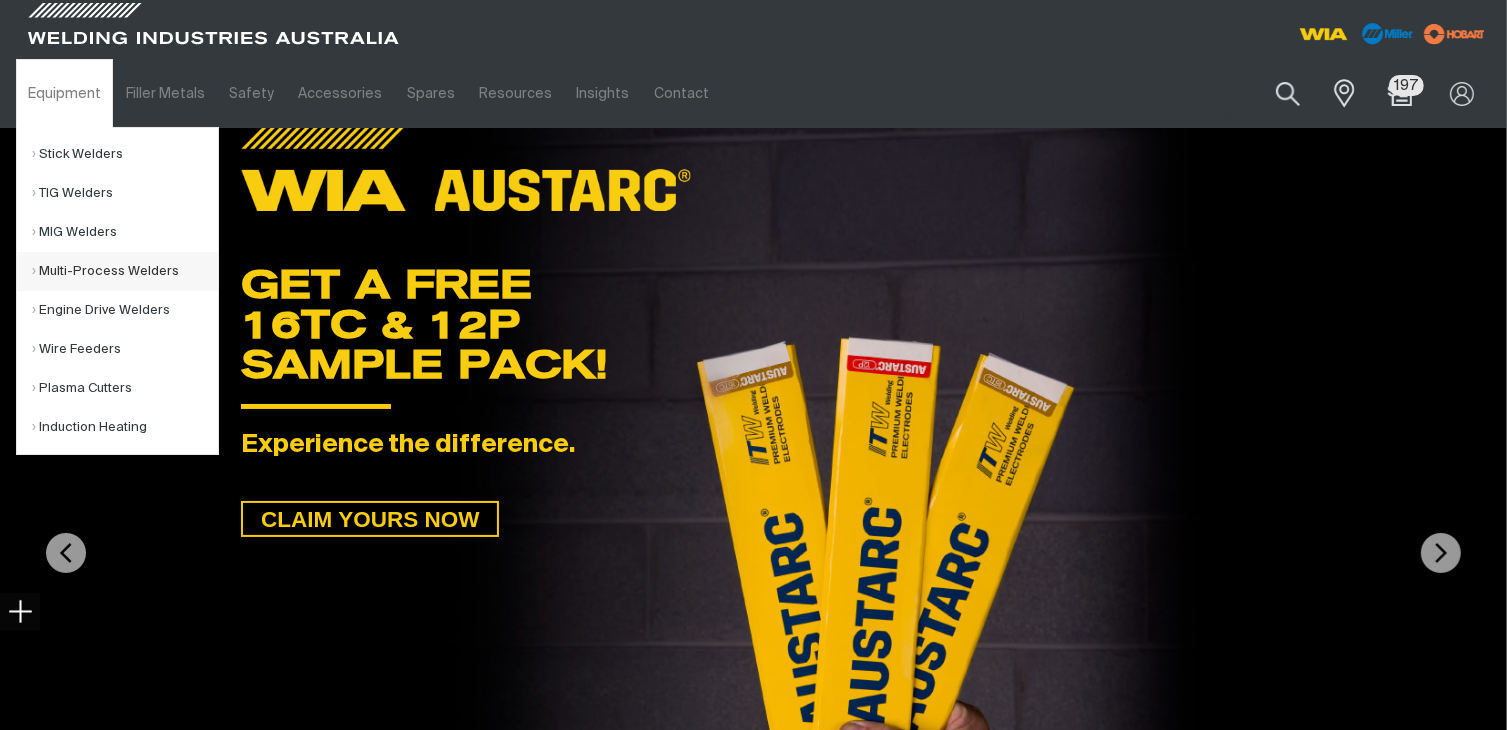 click on "Multi-Process Welders" at bounding box center [125, 271] 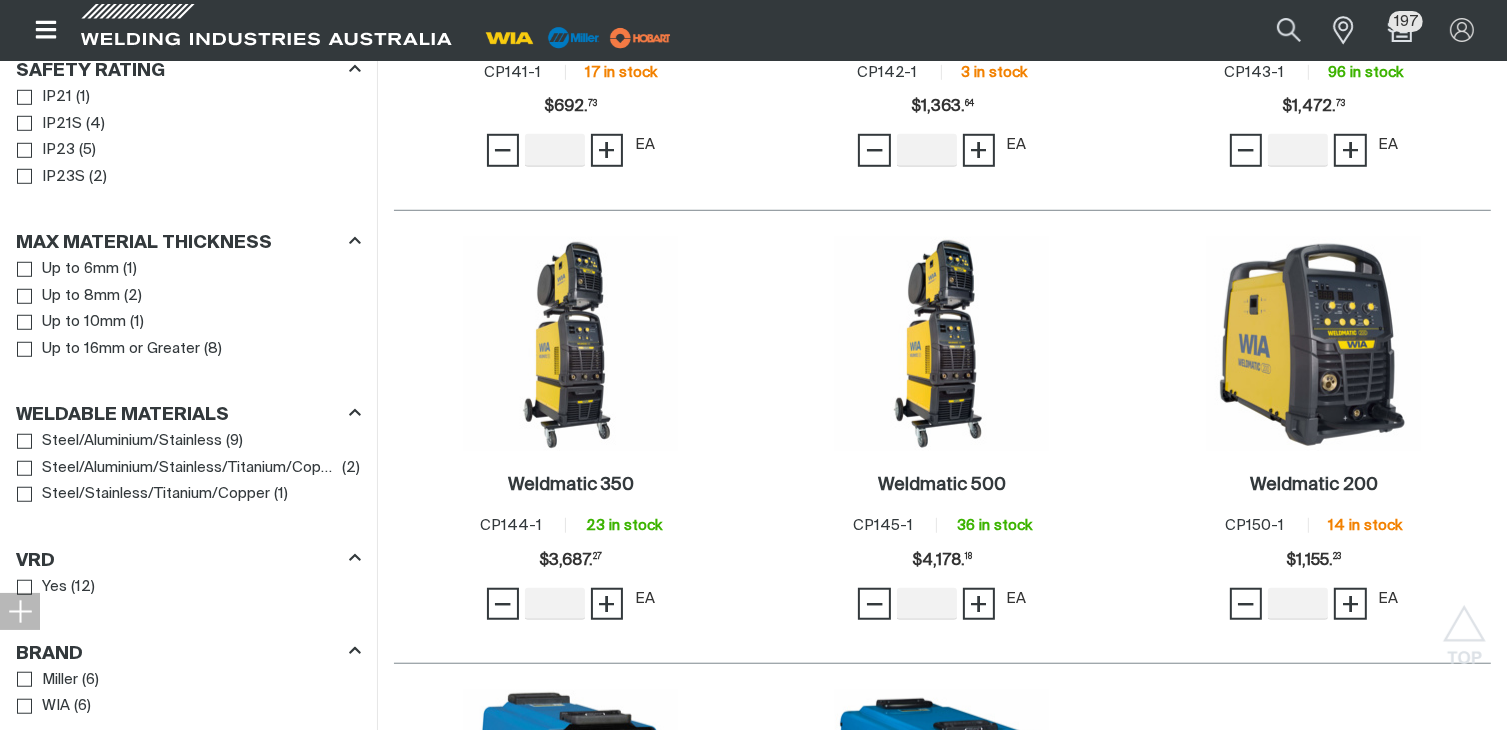 scroll, scrollTop: 1572, scrollLeft: 0, axis: vertical 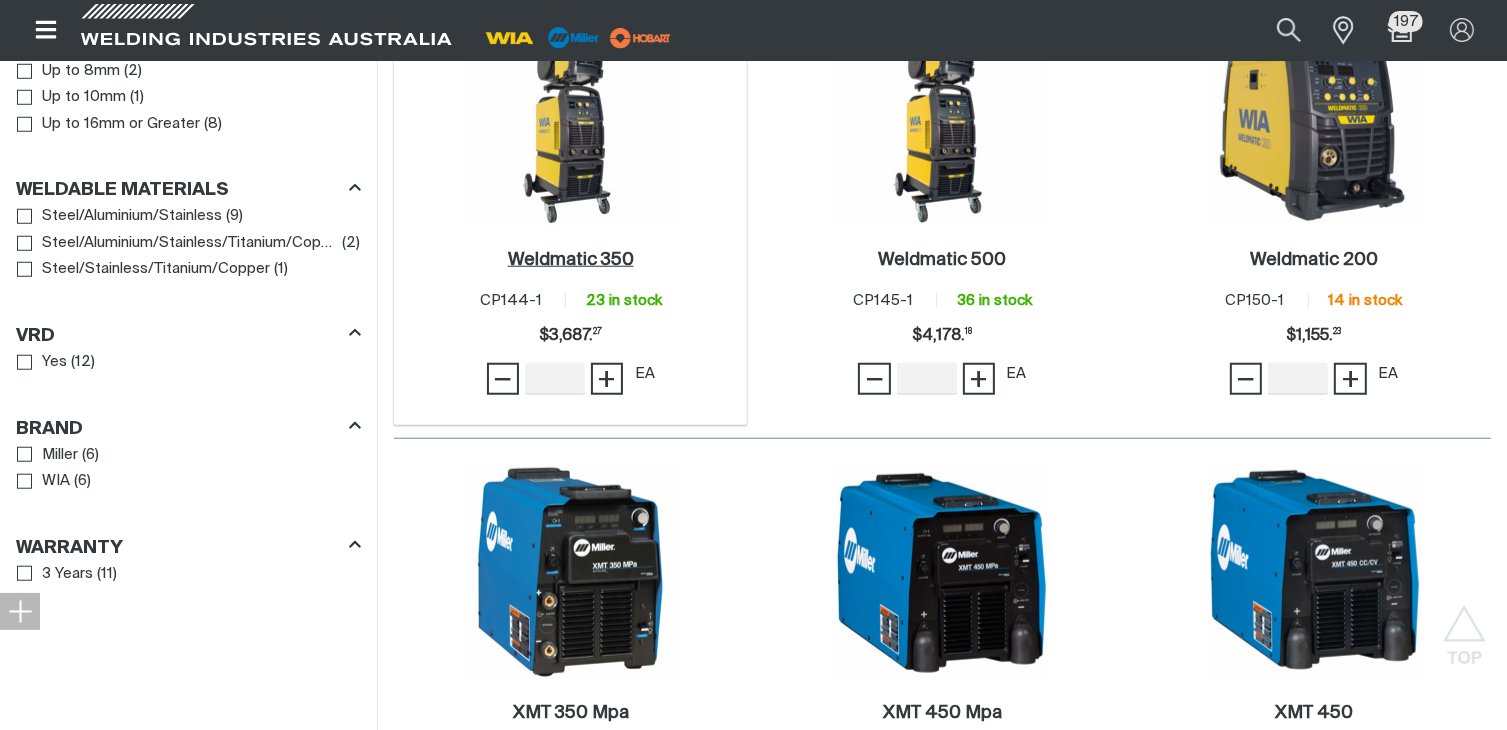 click on "Weldmatic 350  ." at bounding box center (571, 260) 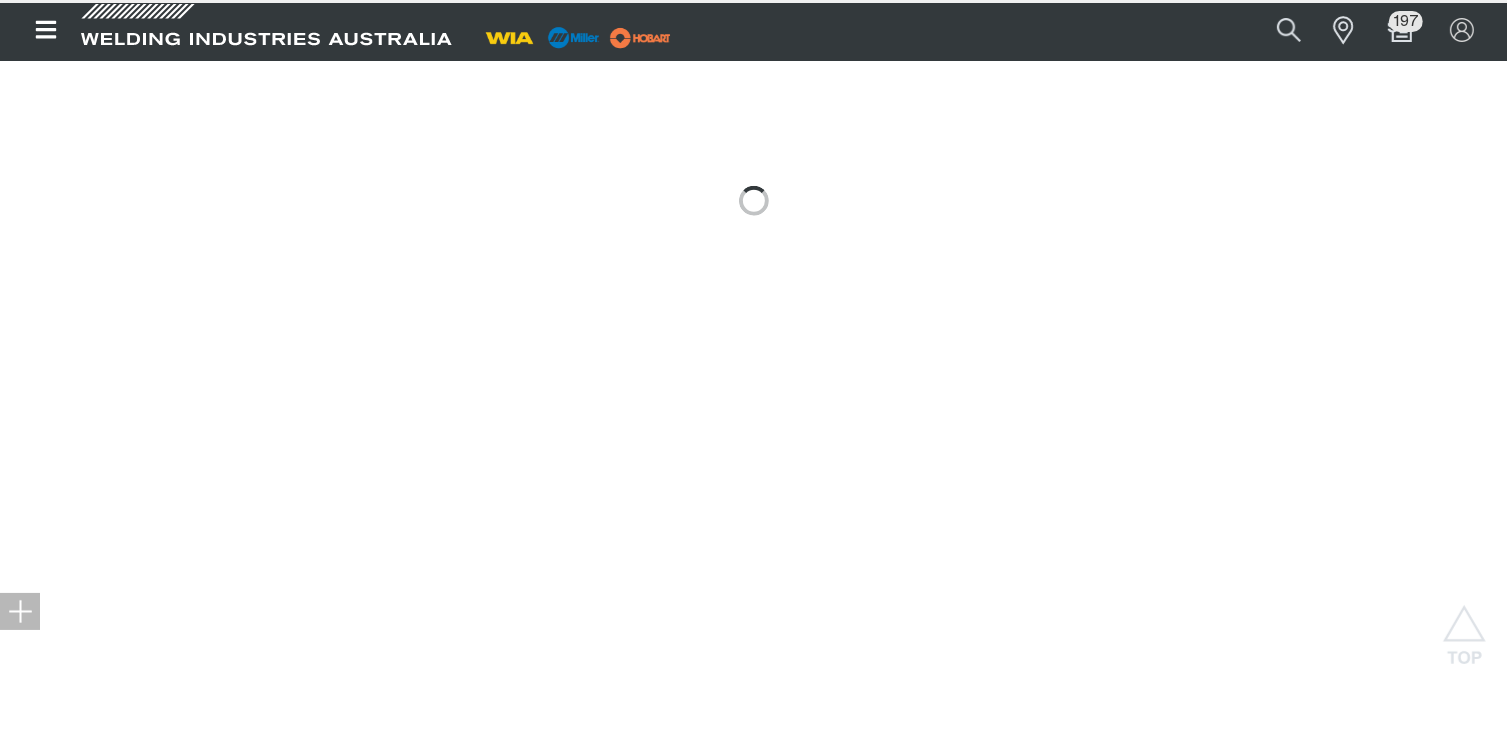scroll, scrollTop: 0, scrollLeft: 0, axis: both 